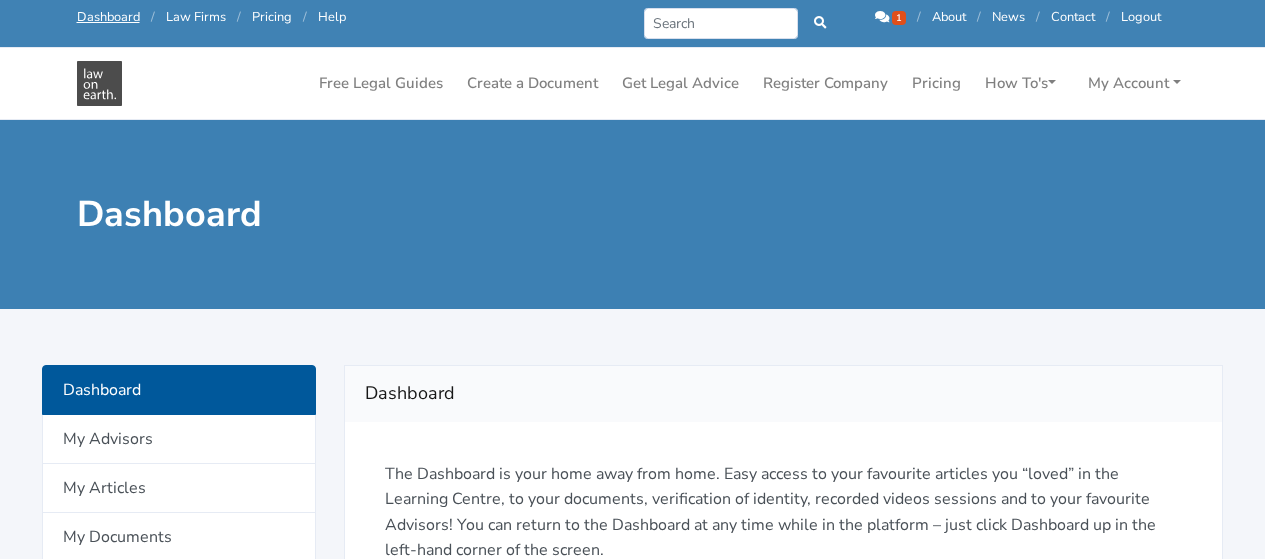 scroll, scrollTop: 0, scrollLeft: 0, axis: both 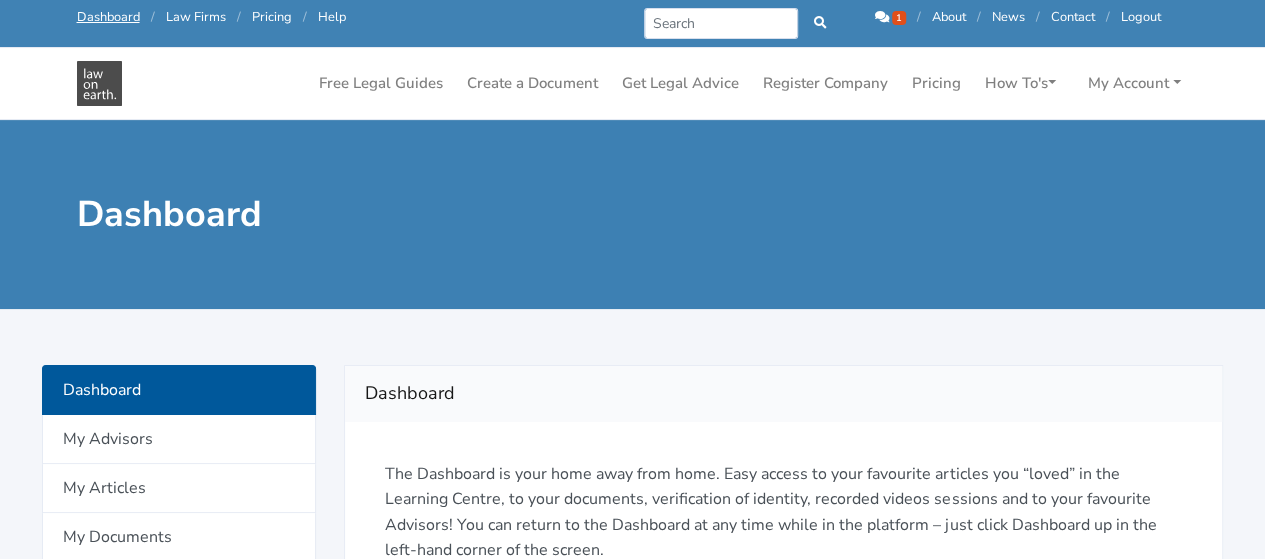 click at bounding box center (882, 17) 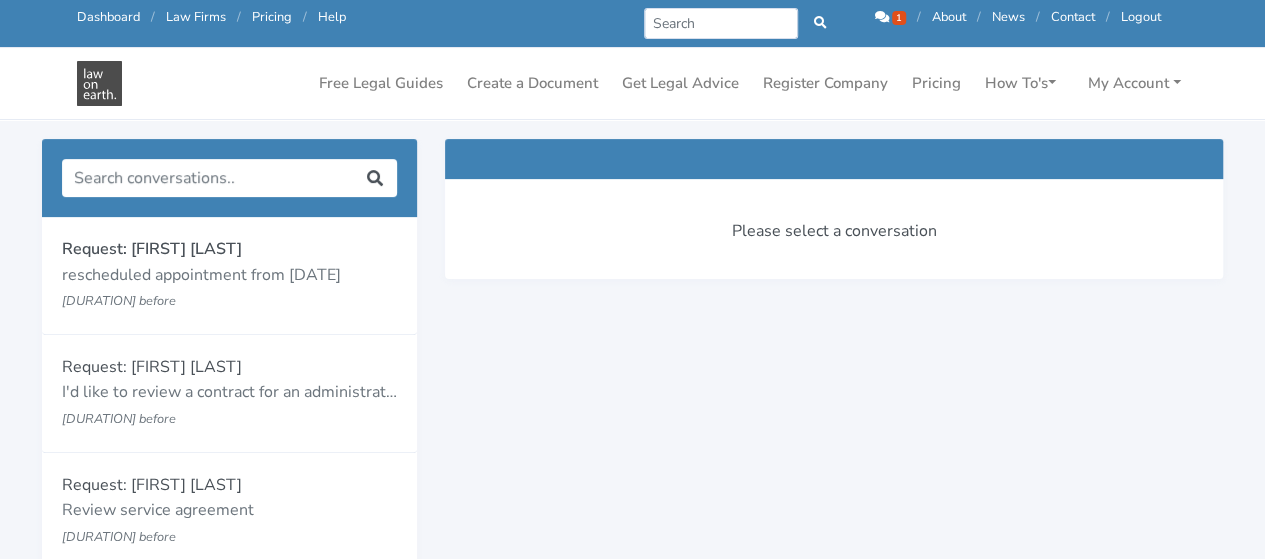 scroll, scrollTop: 0, scrollLeft: 0, axis: both 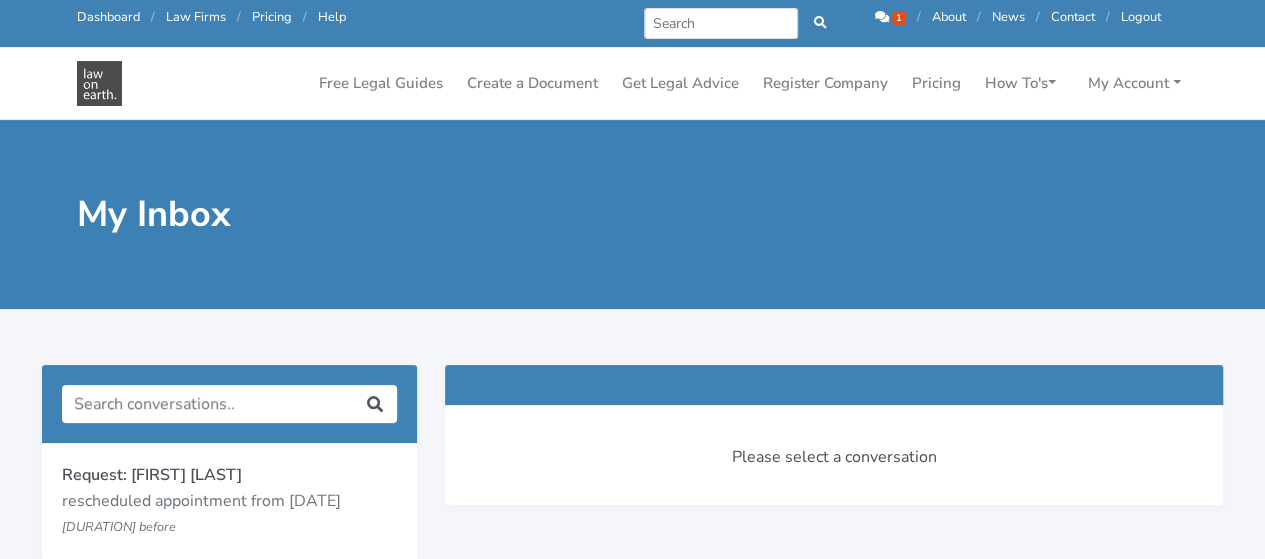 click on "1" at bounding box center (892, 17) 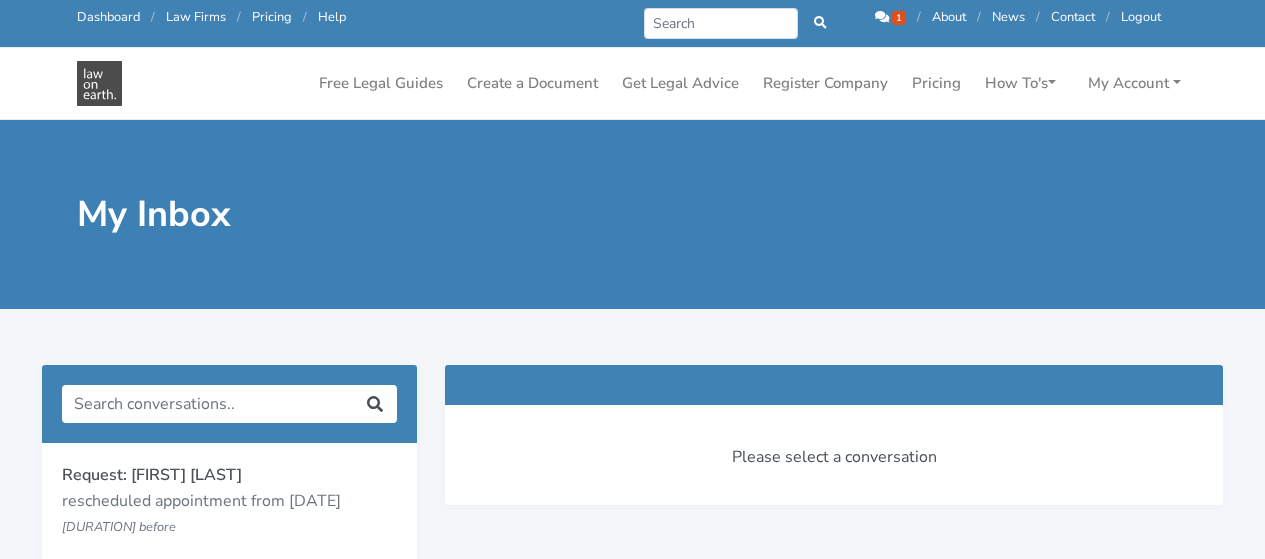 scroll, scrollTop: 0, scrollLeft: 0, axis: both 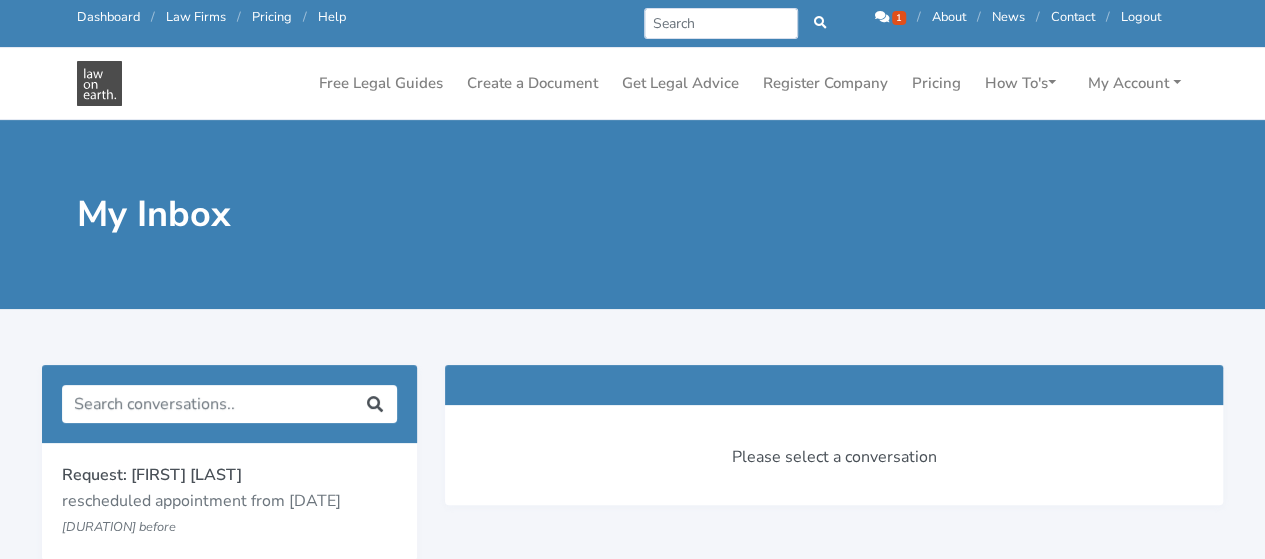 click on "1" at bounding box center (899, 18) 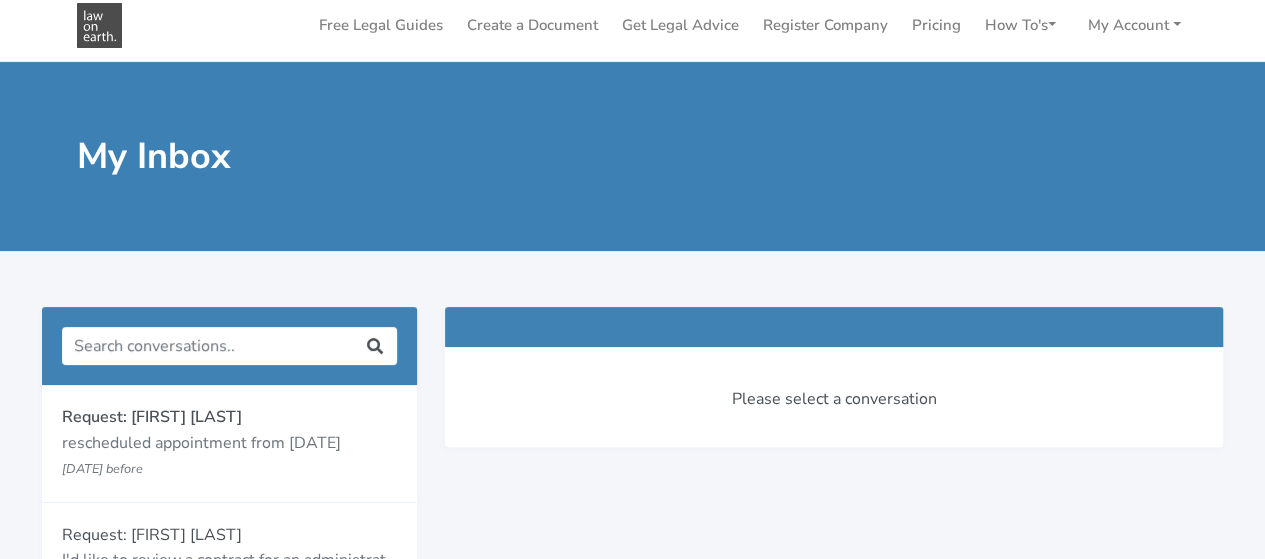 scroll, scrollTop: 0, scrollLeft: 0, axis: both 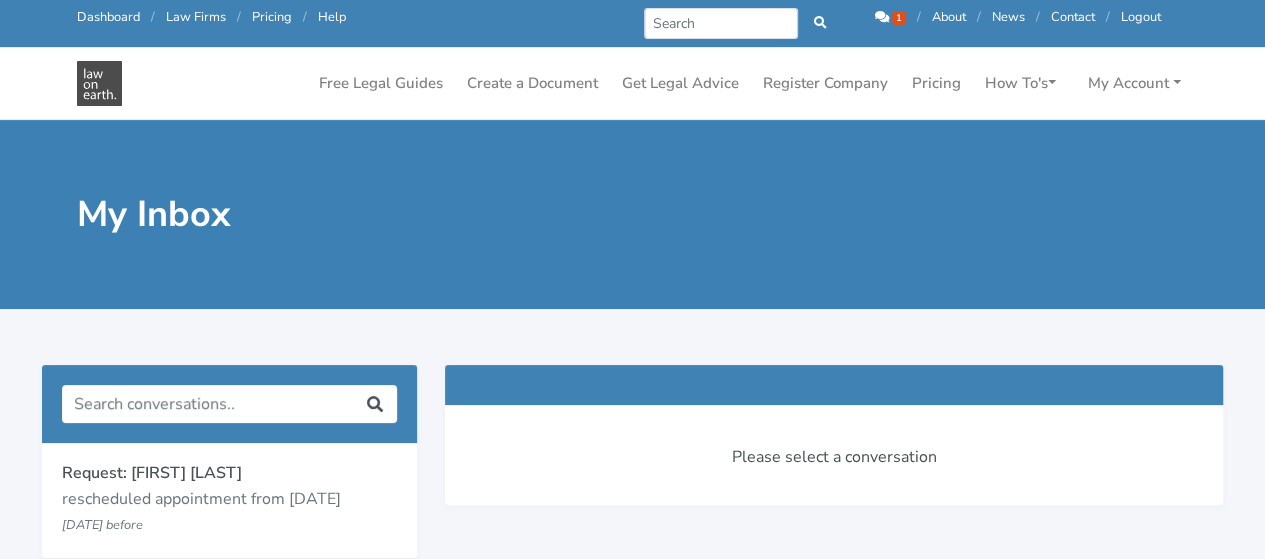 click on "rescheduled appointment from [DATE]" at bounding box center (229, 500) 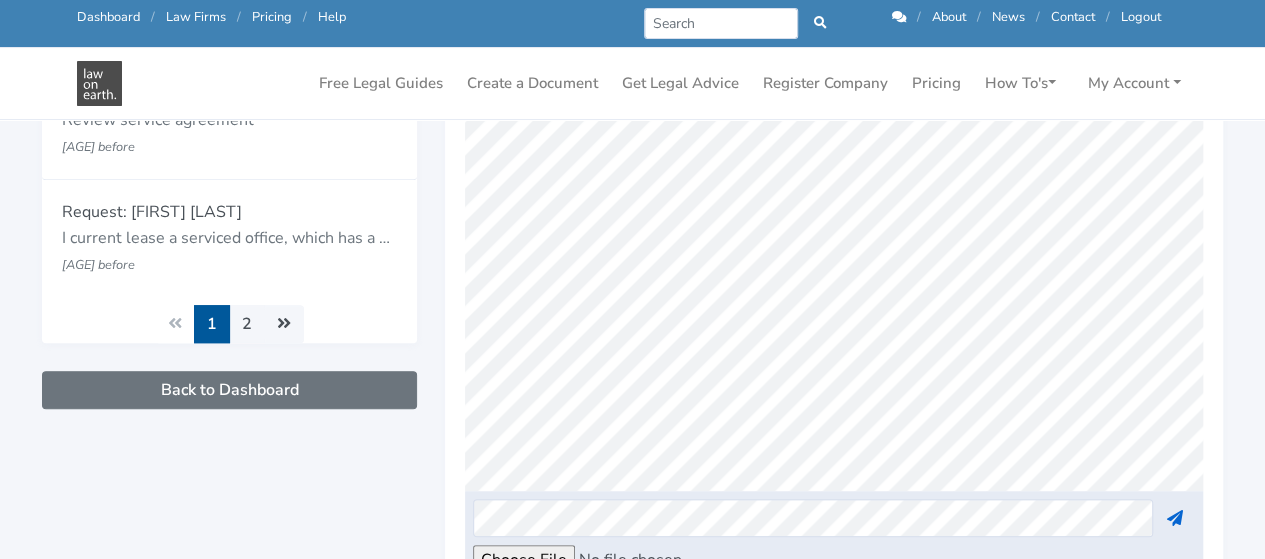 scroll, scrollTop: 556, scrollLeft: 0, axis: vertical 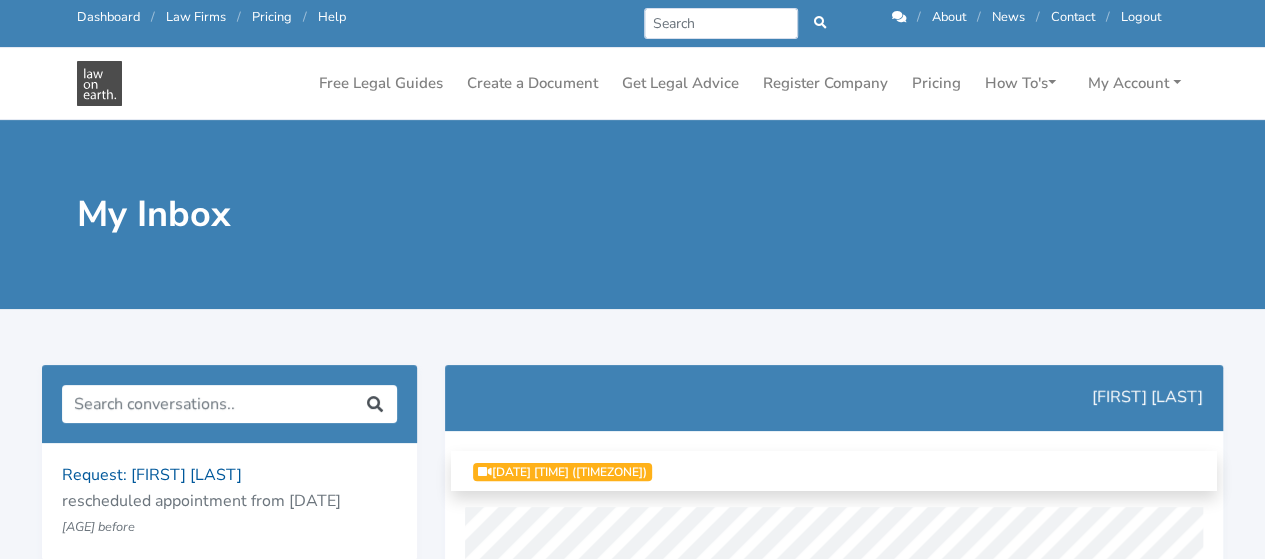 click at bounding box center [899, 17] 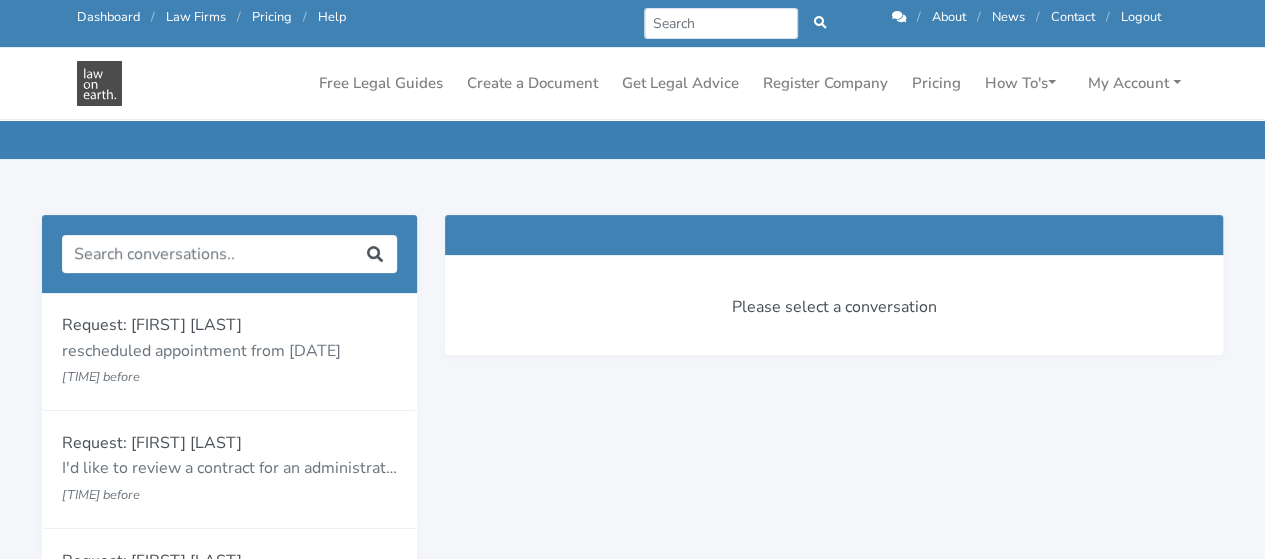 scroll, scrollTop: 101, scrollLeft: 0, axis: vertical 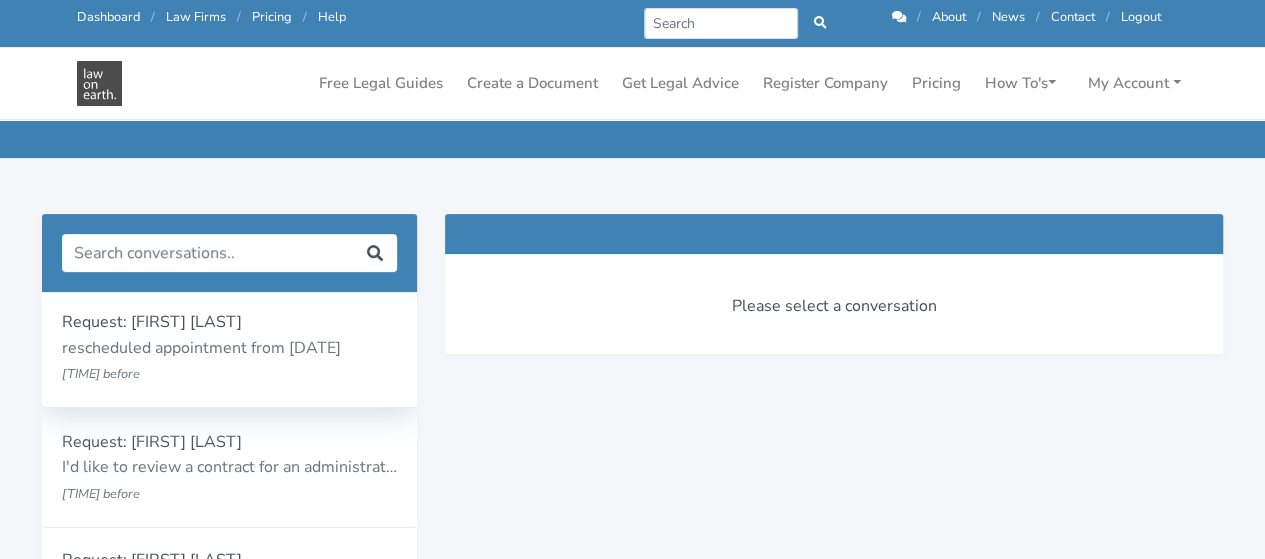 click on "[TIME] before" at bounding box center (199, 374) 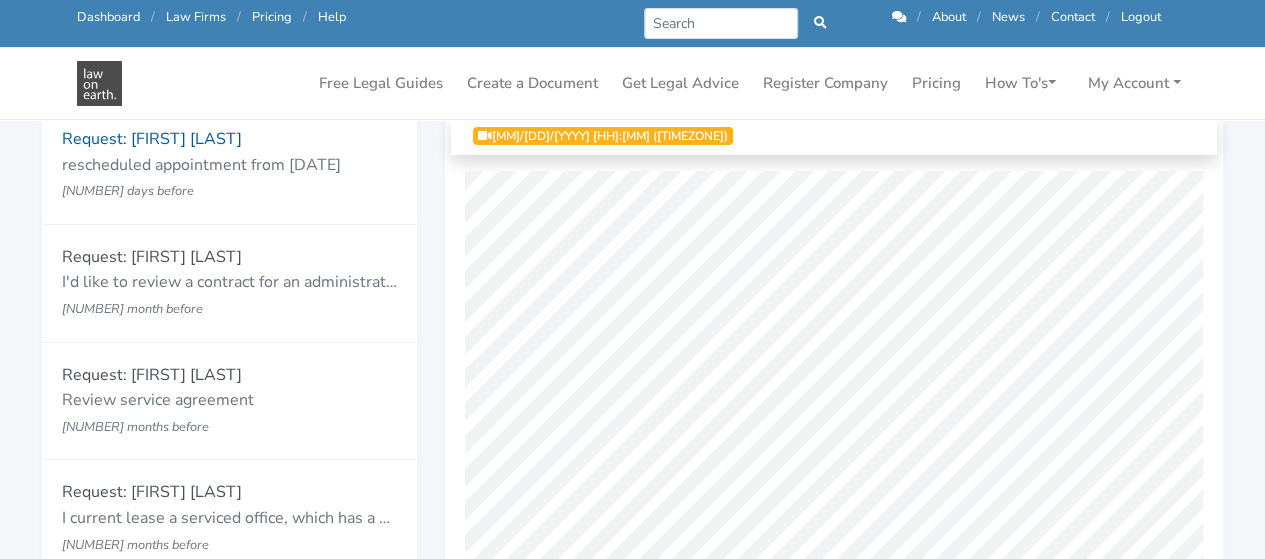 scroll, scrollTop: 288, scrollLeft: 0, axis: vertical 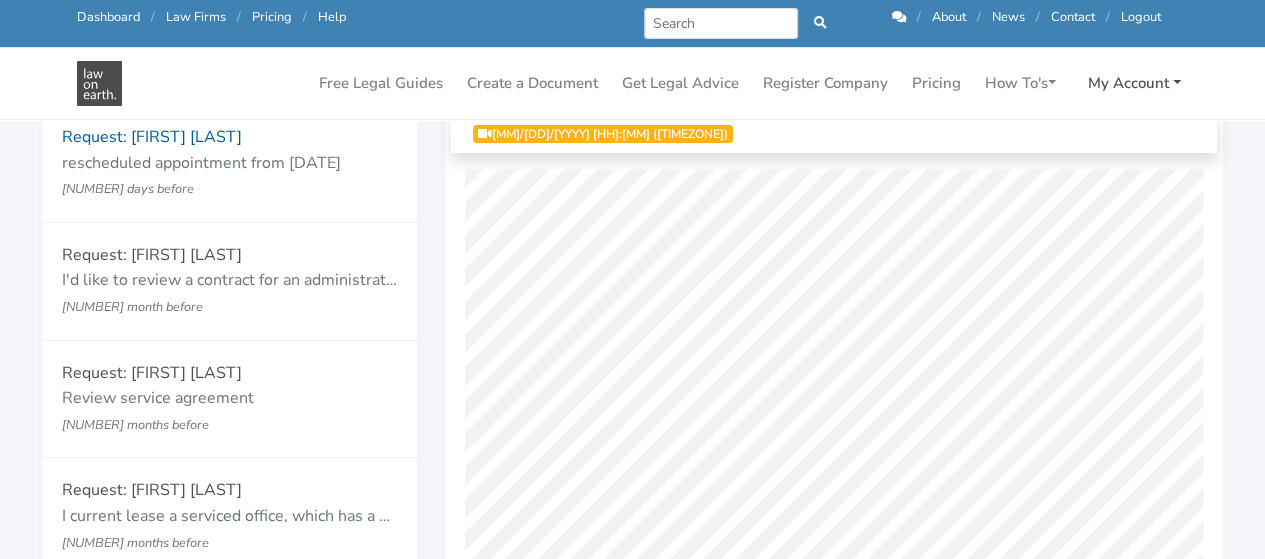 click on "My Account" at bounding box center [1134, 83] 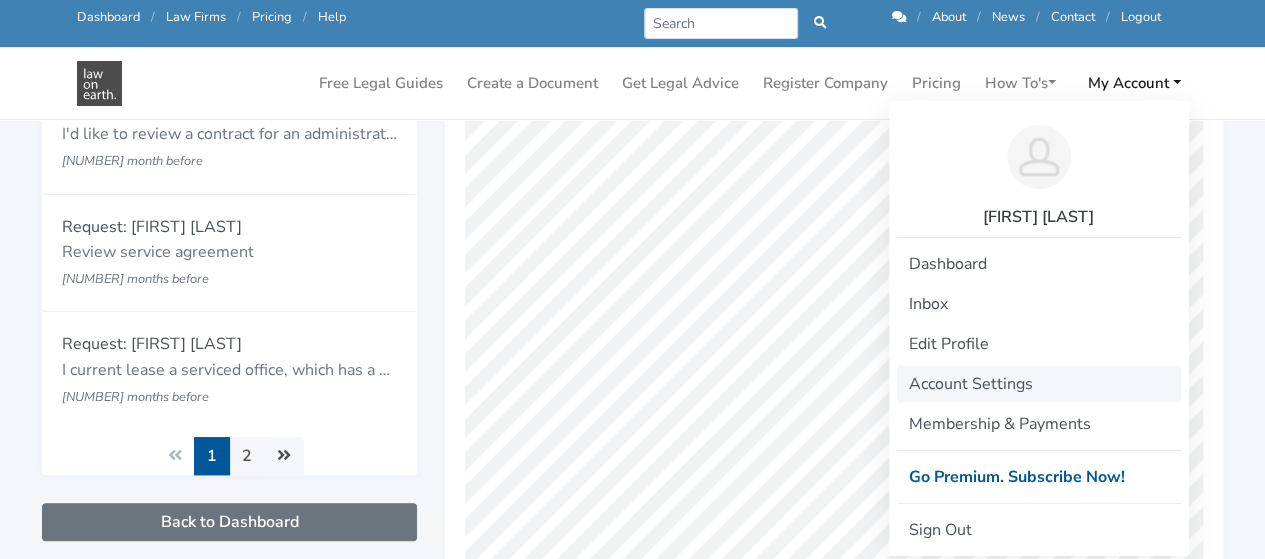 scroll, scrollTop: 435, scrollLeft: 0, axis: vertical 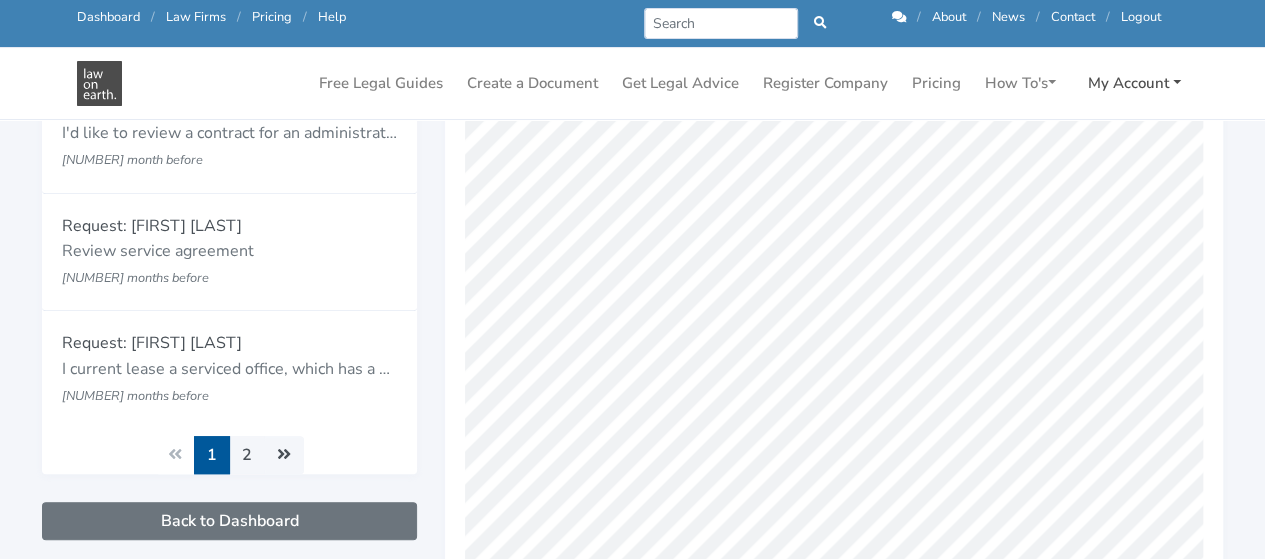 click on "My Account" at bounding box center (1134, 83) 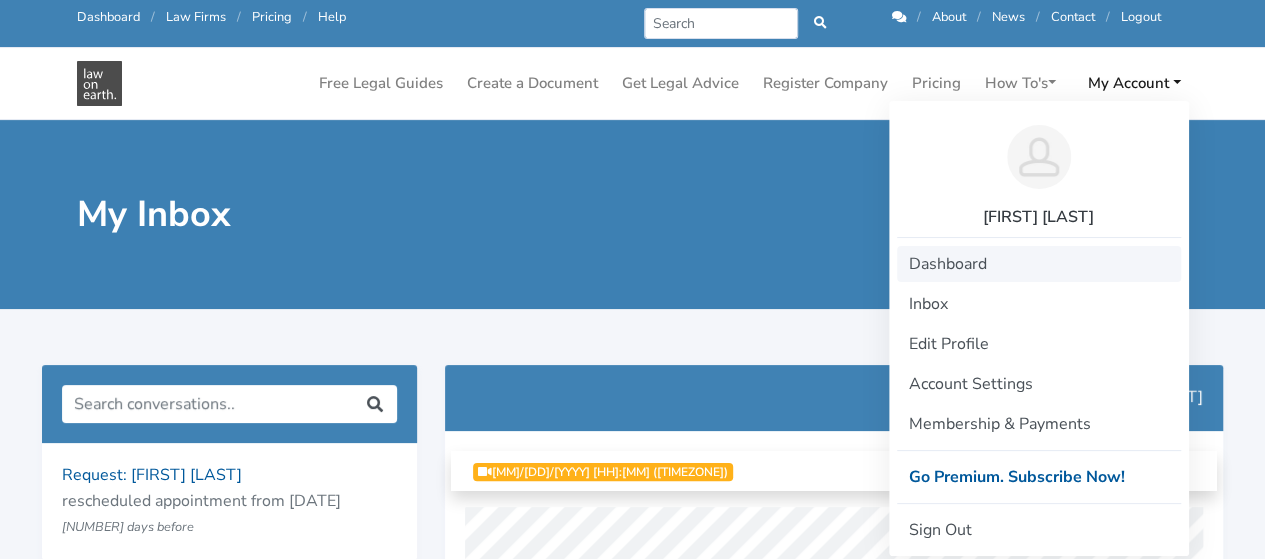 click on "Dashboard" at bounding box center [1039, 264] 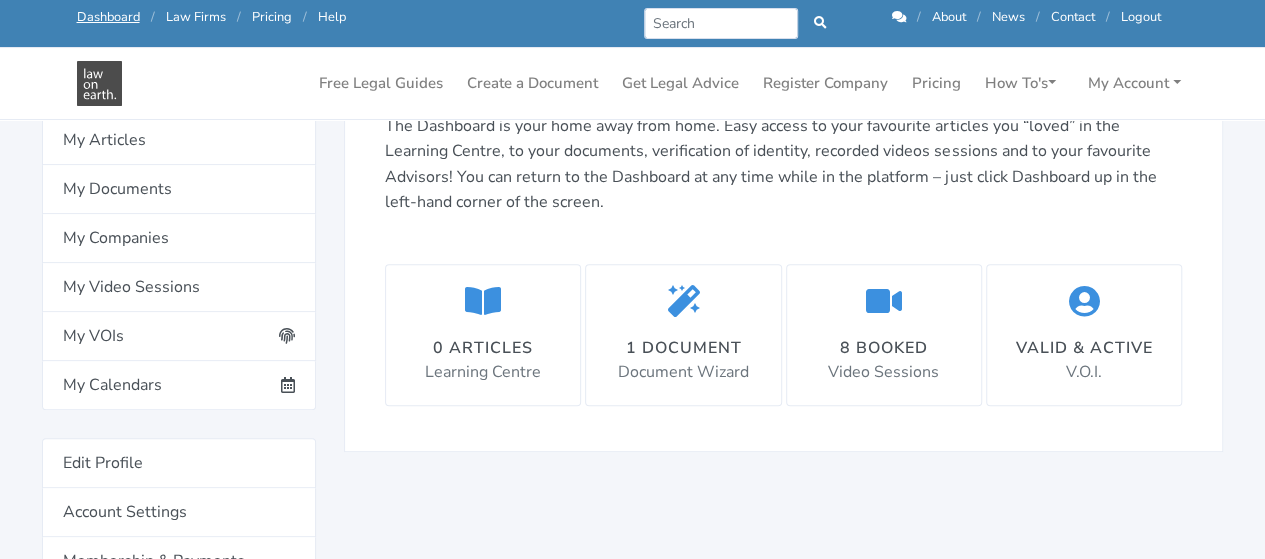 scroll, scrollTop: 303, scrollLeft: 0, axis: vertical 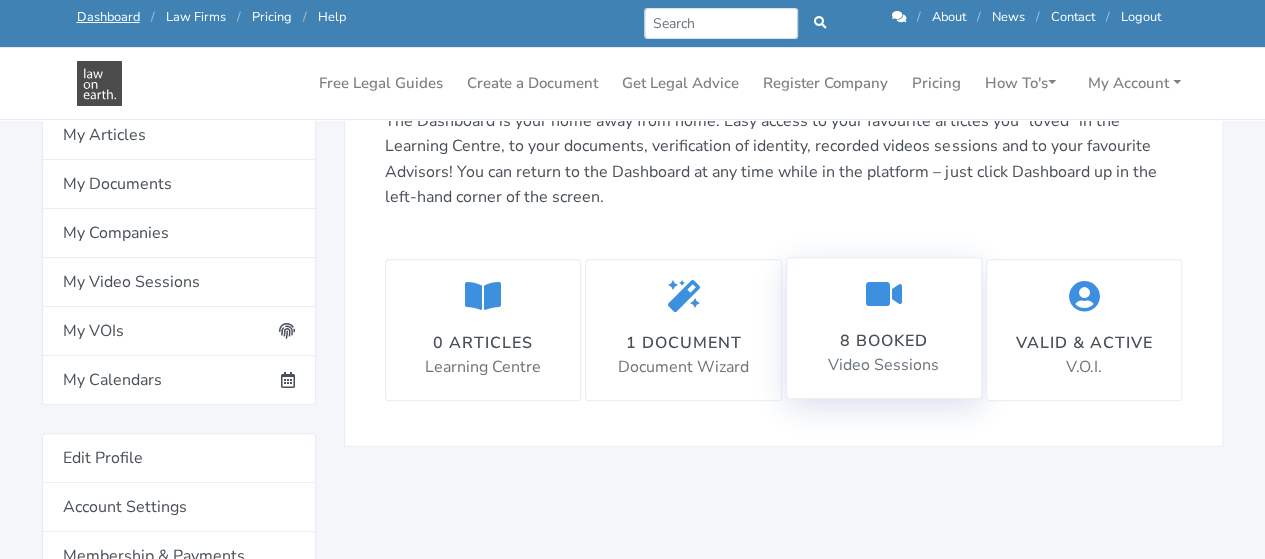 click on "8 booked
Video Sessions" at bounding box center [883, 328] 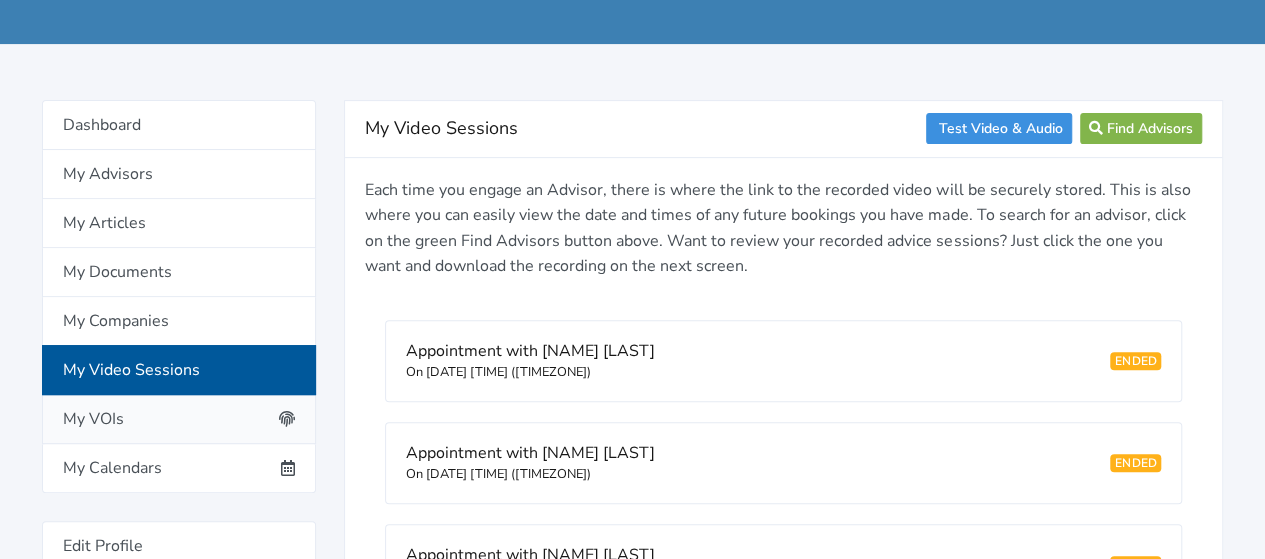 scroll, scrollTop: 0, scrollLeft: 0, axis: both 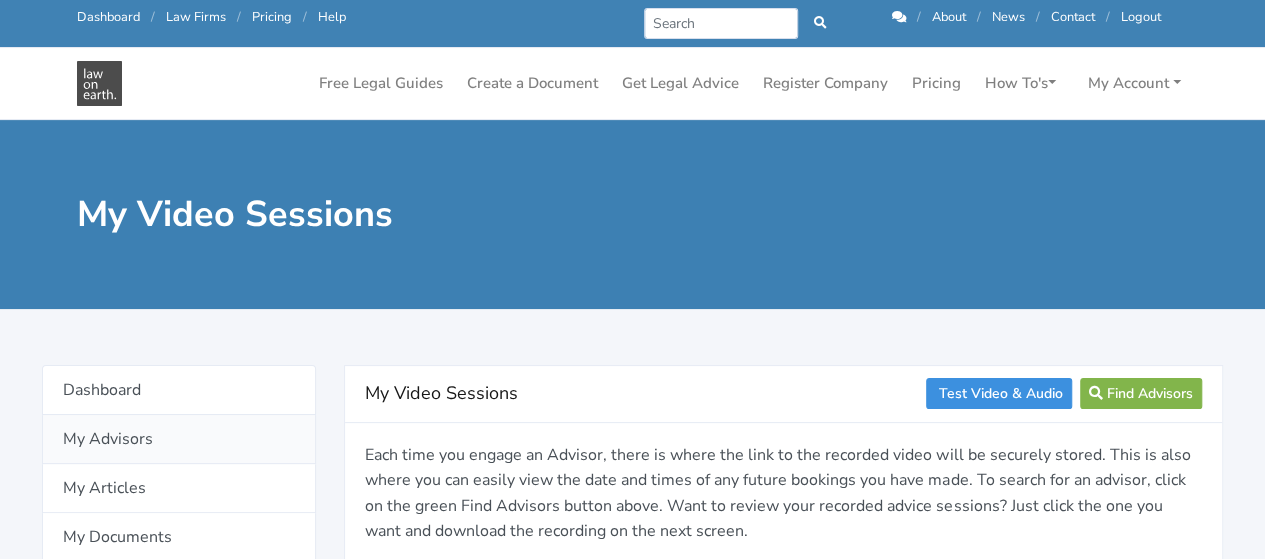 click on "My Advisors" at bounding box center [179, 439] 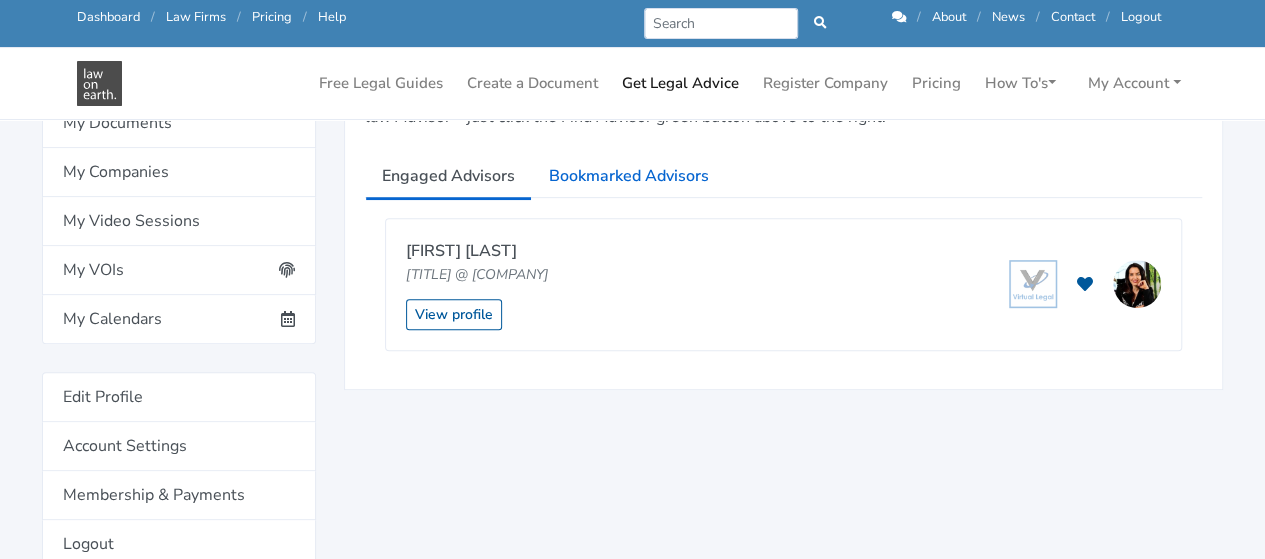 scroll, scrollTop: 365, scrollLeft: 0, axis: vertical 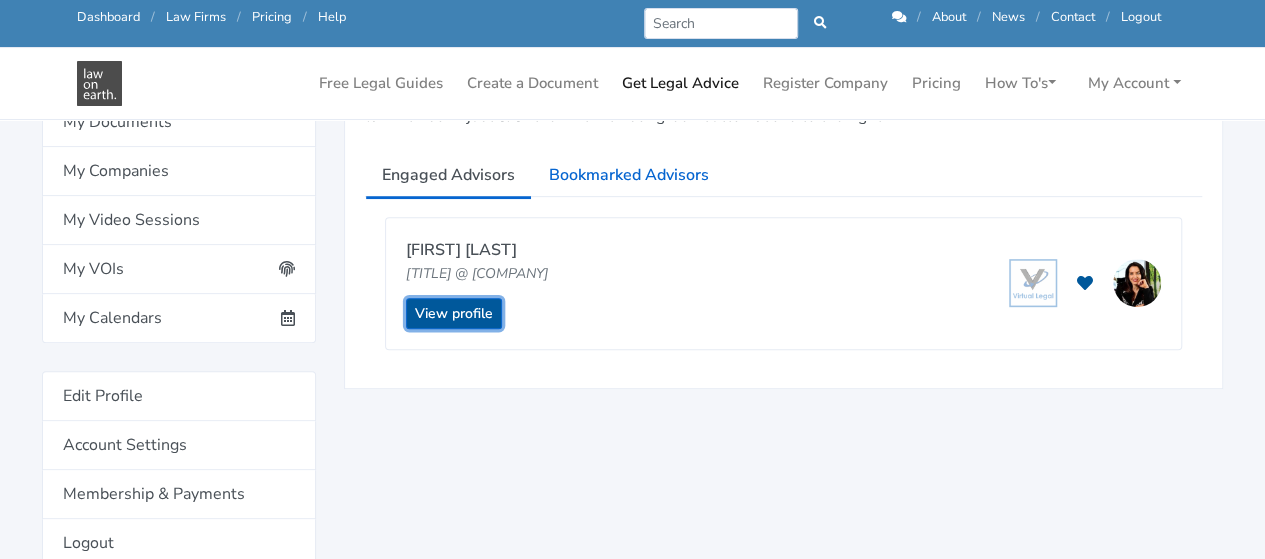 click on "View profile" at bounding box center (454, 313) 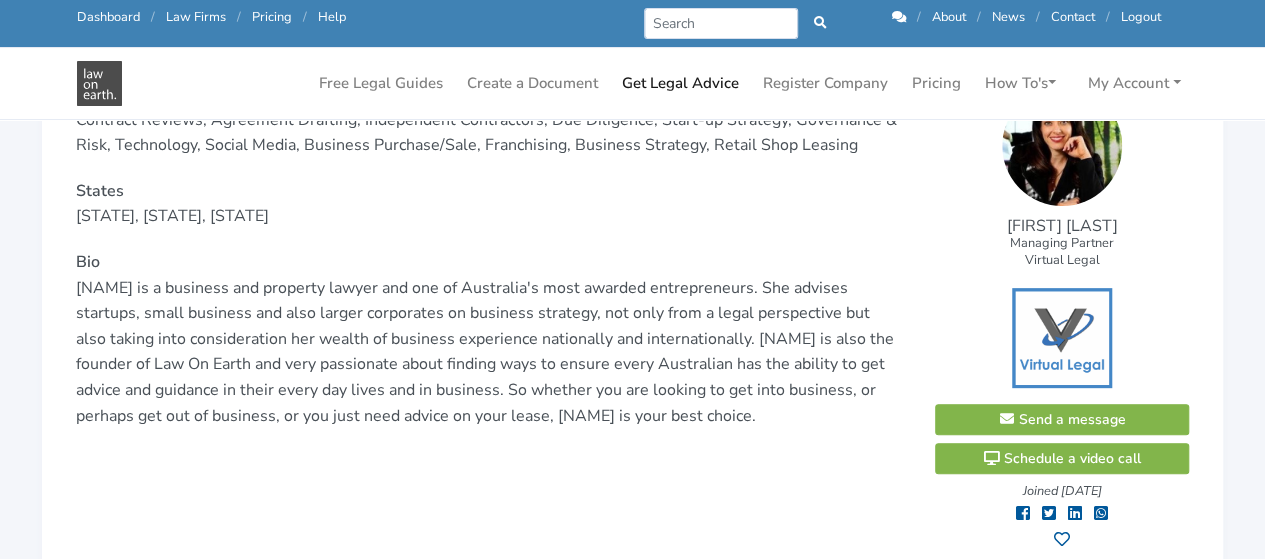 scroll, scrollTop: 280, scrollLeft: 0, axis: vertical 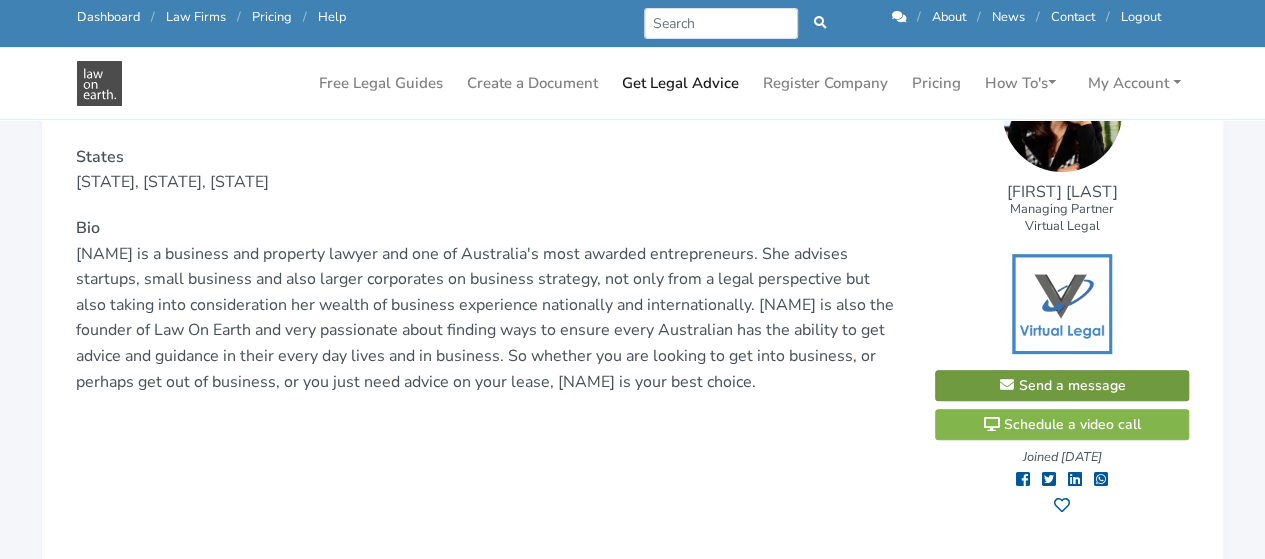 click on "Send
a message" at bounding box center (1062, 385) 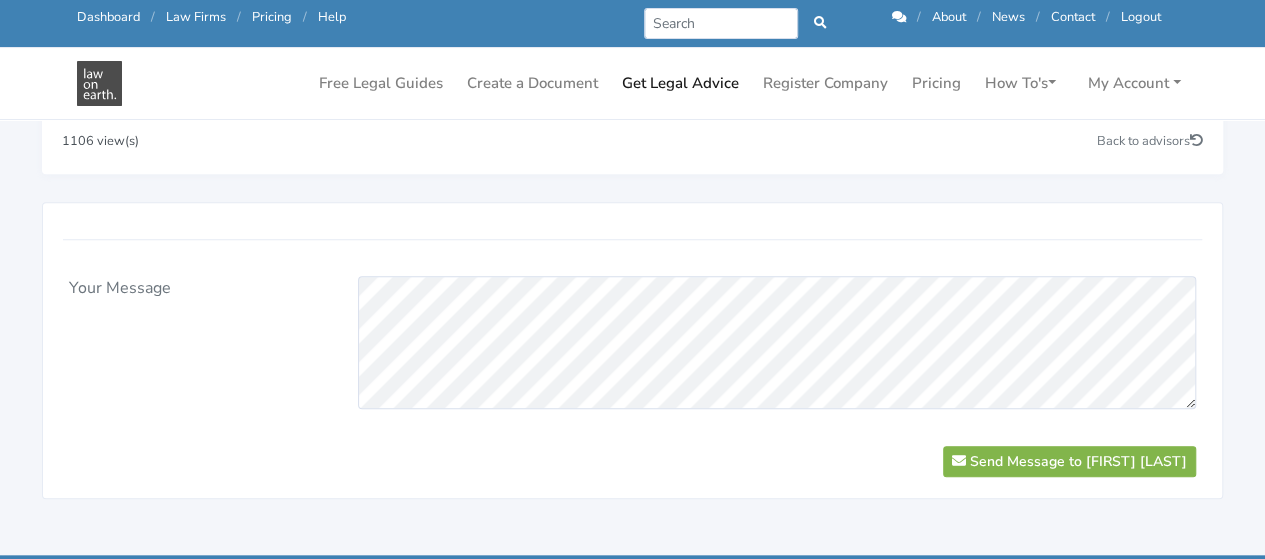 scroll, scrollTop: 804, scrollLeft: 0, axis: vertical 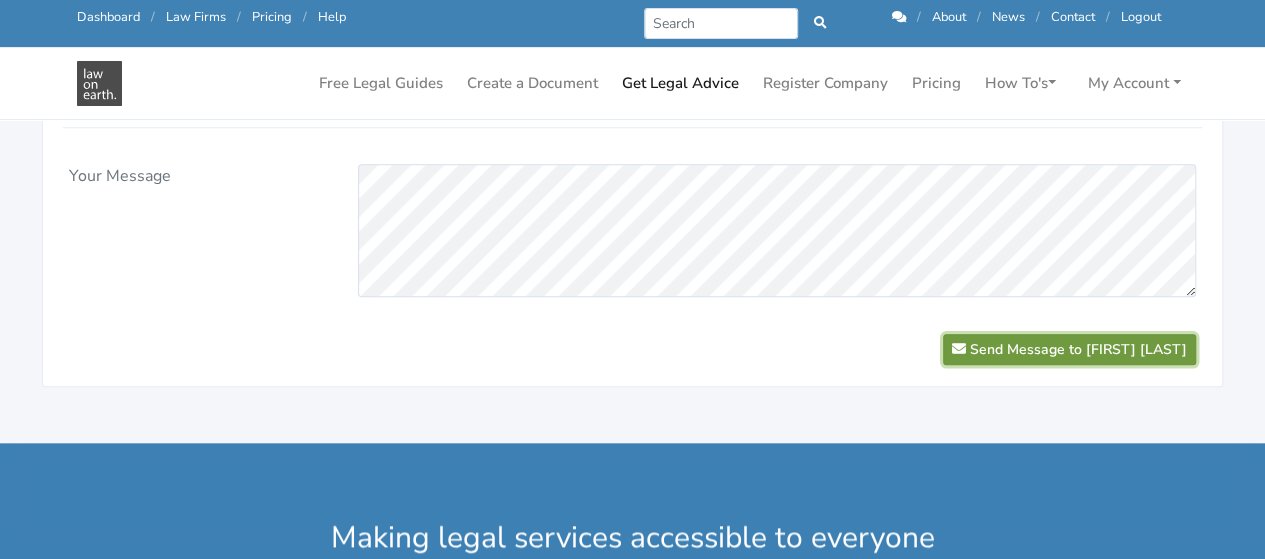 click on "Send Message to Katie Richards" at bounding box center [1069, 349] 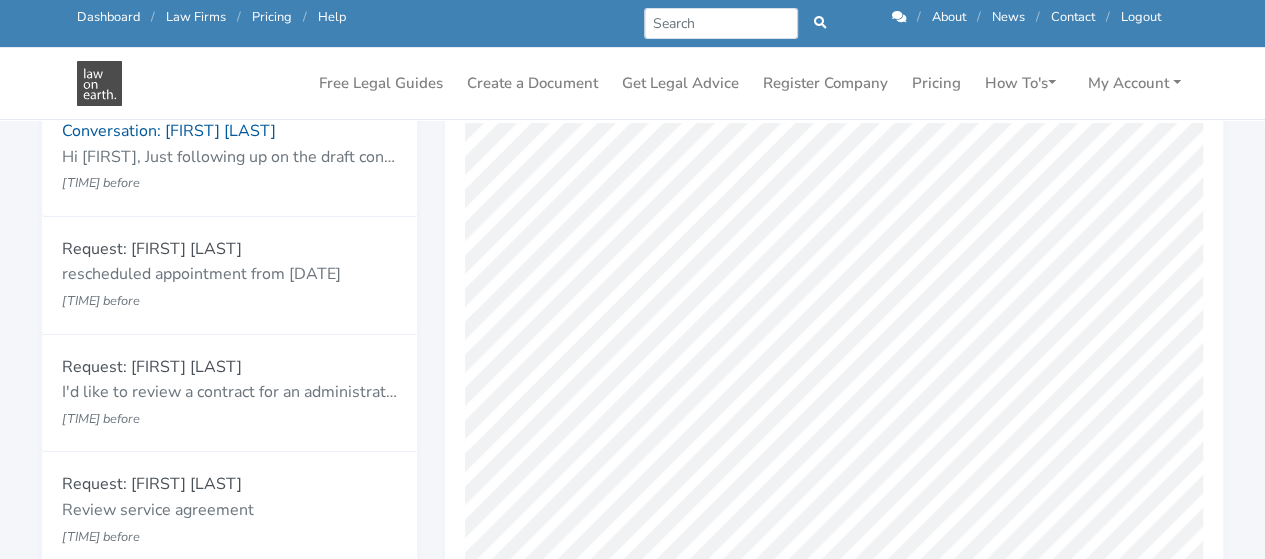 scroll, scrollTop: 295, scrollLeft: 0, axis: vertical 